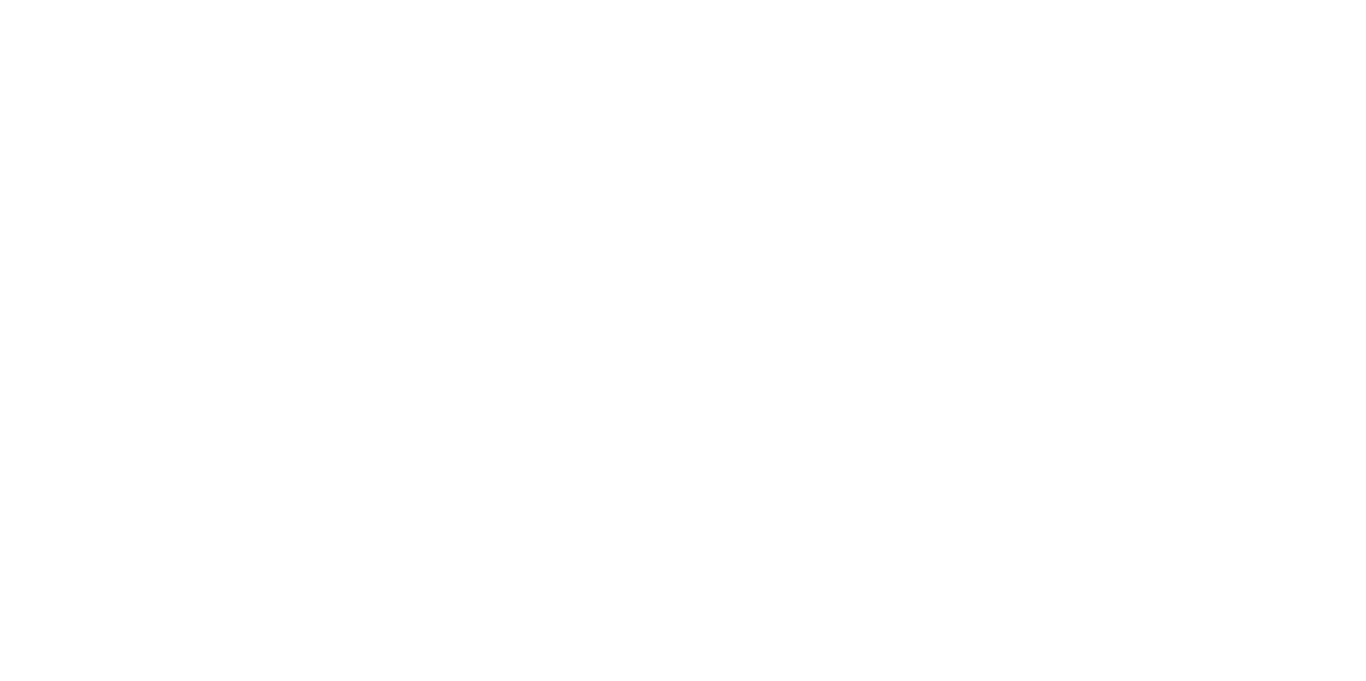 scroll, scrollTop: 0, scrollLeft: 0, axis: both 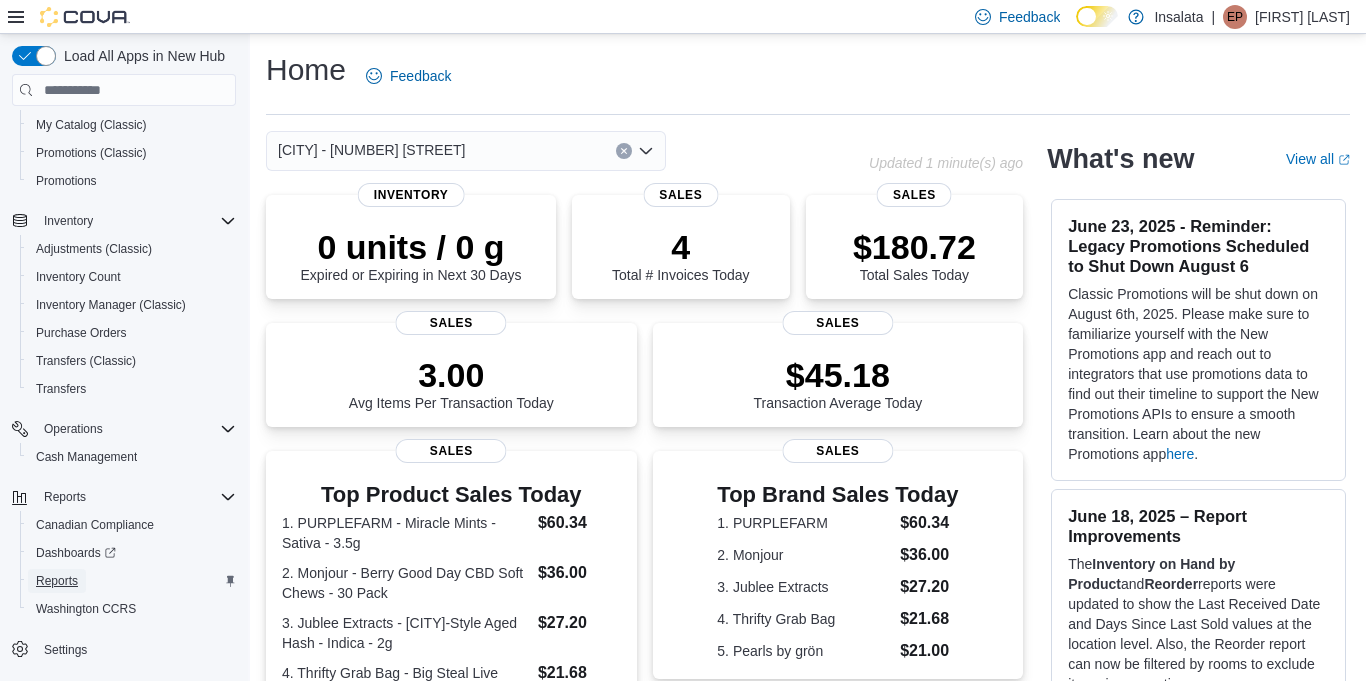 click on "Reports" at bounding box center (57, 581) 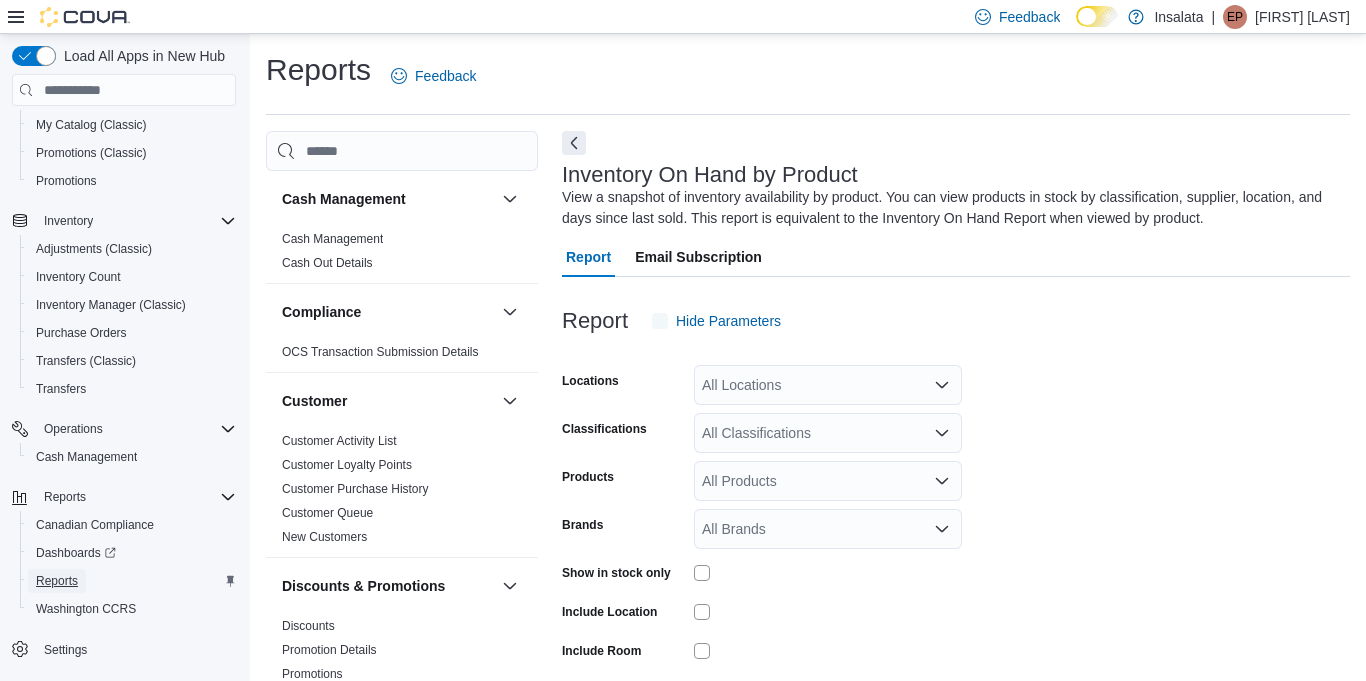scroll, scrollTop: 67, scrollLeft: 0, axis: vertical 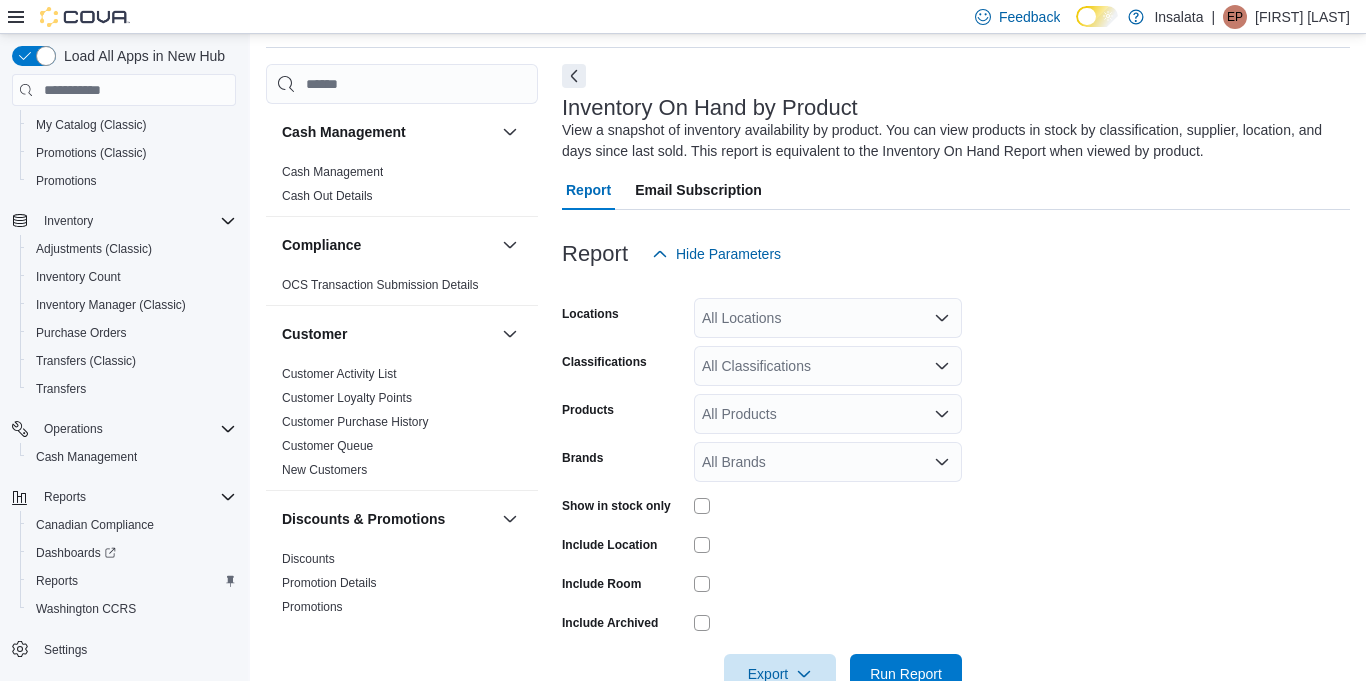 click on "All Locations" at bounding box center (828, 318) 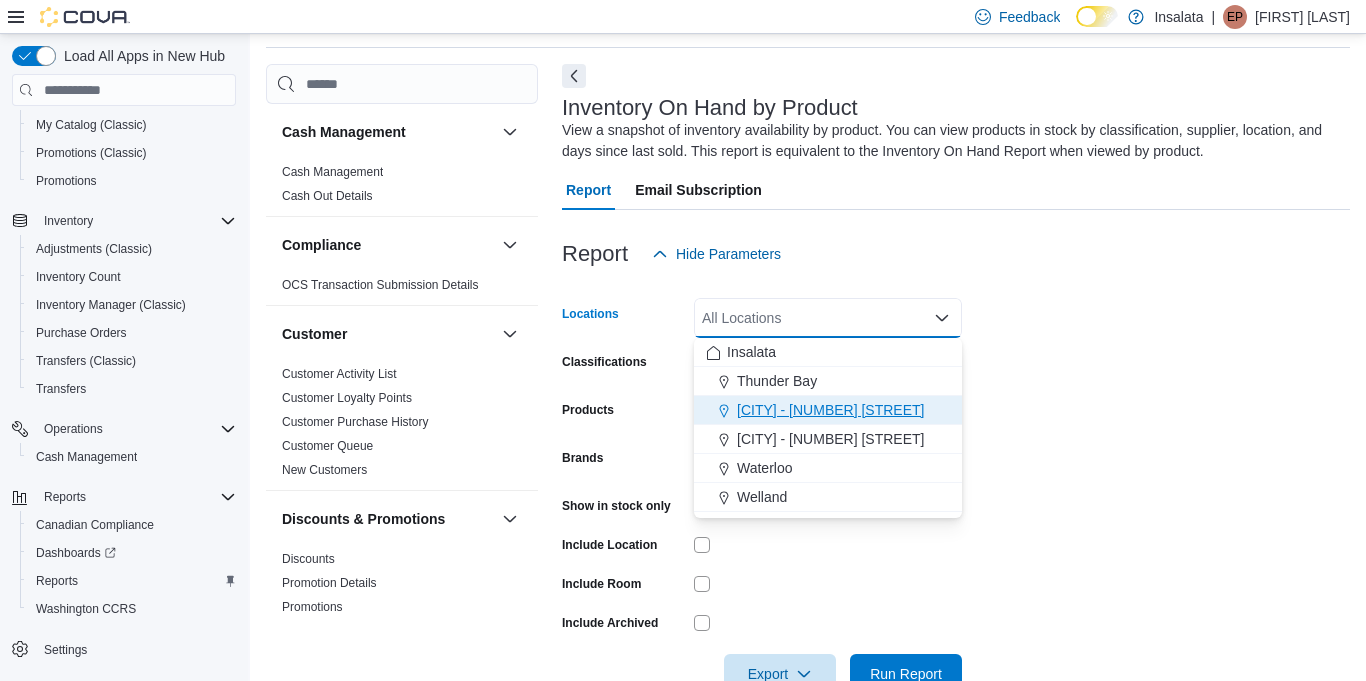 click on "[CITY] - [NUMBER] [STREET]" at bounding box center (830, 410) 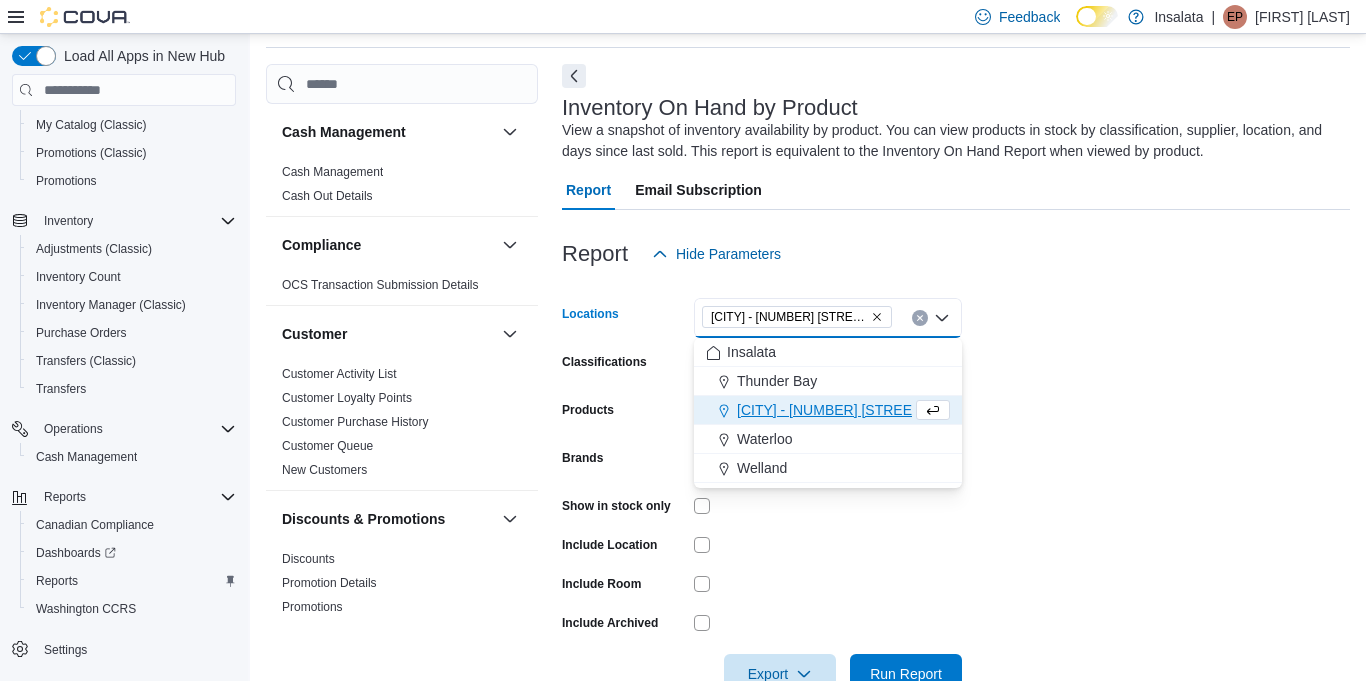 click on "Locations [CITY] - [NUMBER] [STREET] Combo box. Selected. [CITY] - [NUMBER] [STREET]. Press Backspace to delete [CITY] - [NUMBER] [STREET]. Combo box input. All Locations. Type some text or, to display a list of choices, press Down Arrow. To exit the list of choices, press Escape. Classifications All Classifications Products All Products Brands All Brands Show in stock only Include Location Include Room Include Archived Export  Run Report" at bounding box center [956, 484] 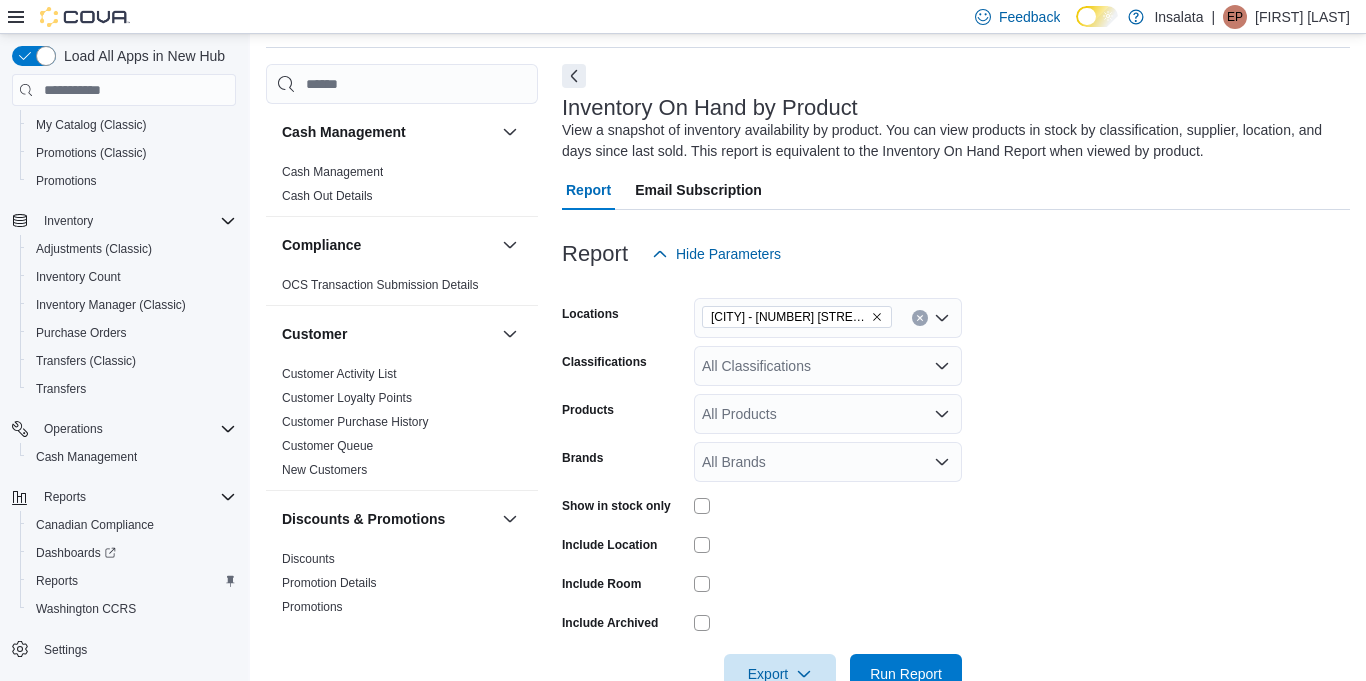 click on "All Classifications" at bounding box center (828, 366) 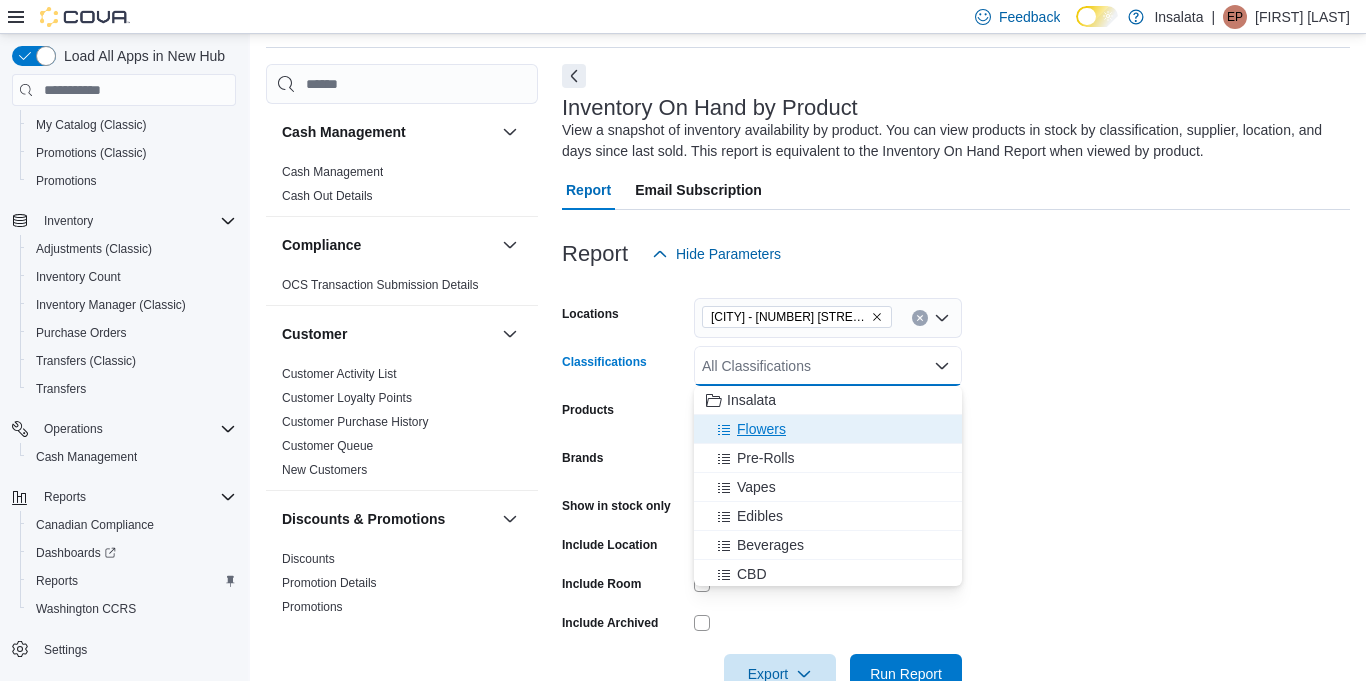 click on "Flowers" at bounding box center [761, 429] 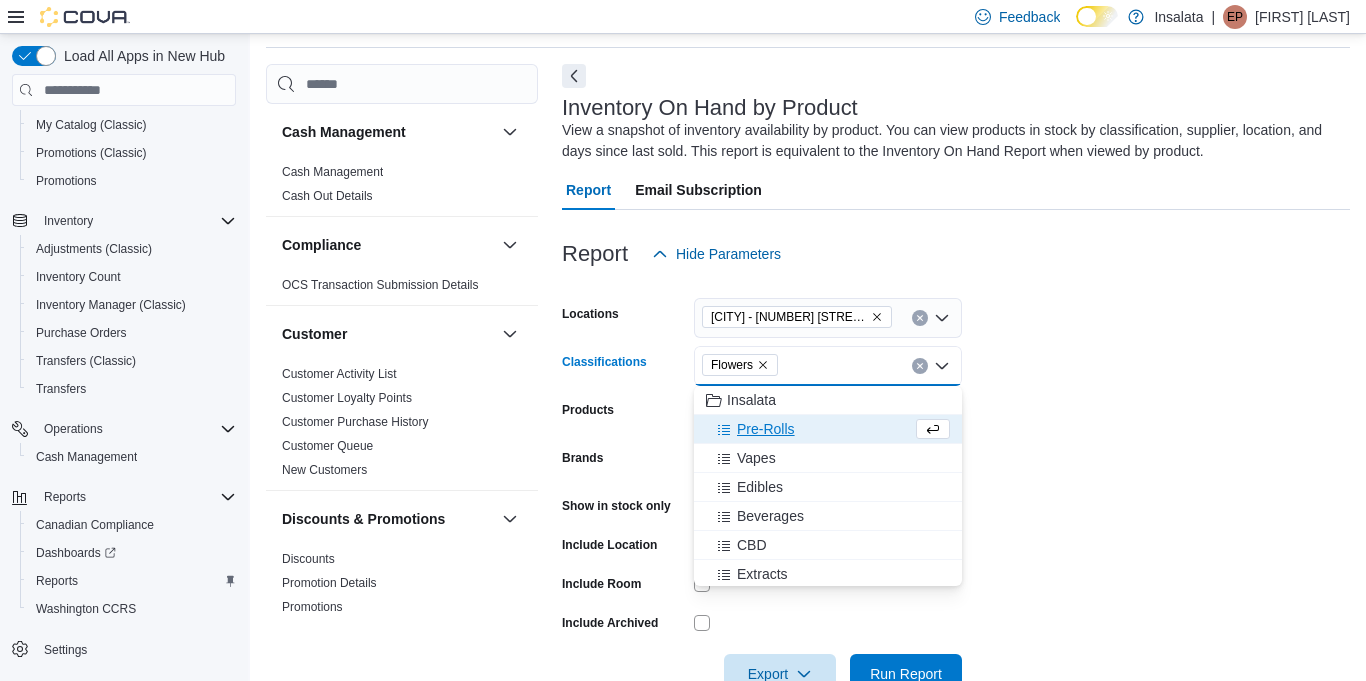 click on "Pre-Rolls" at bounding box center (766, 429) 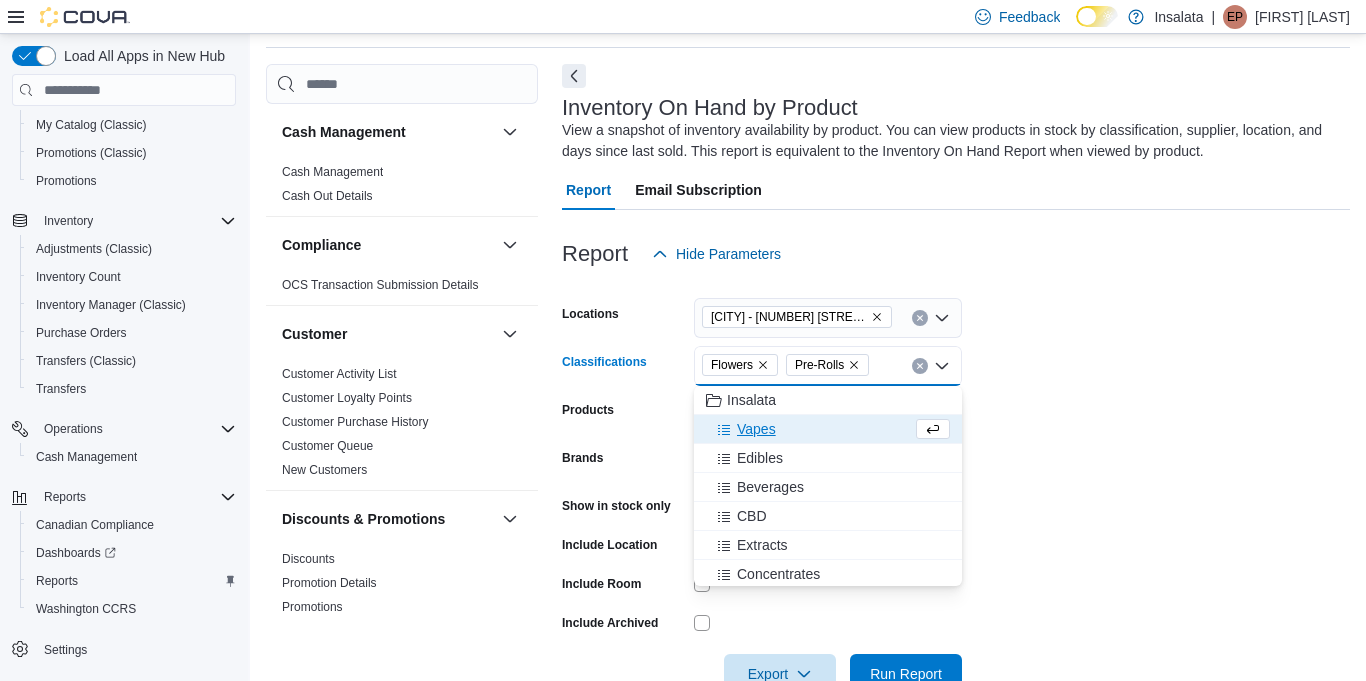 click on "Vapes" at bounding box center (809, 429) 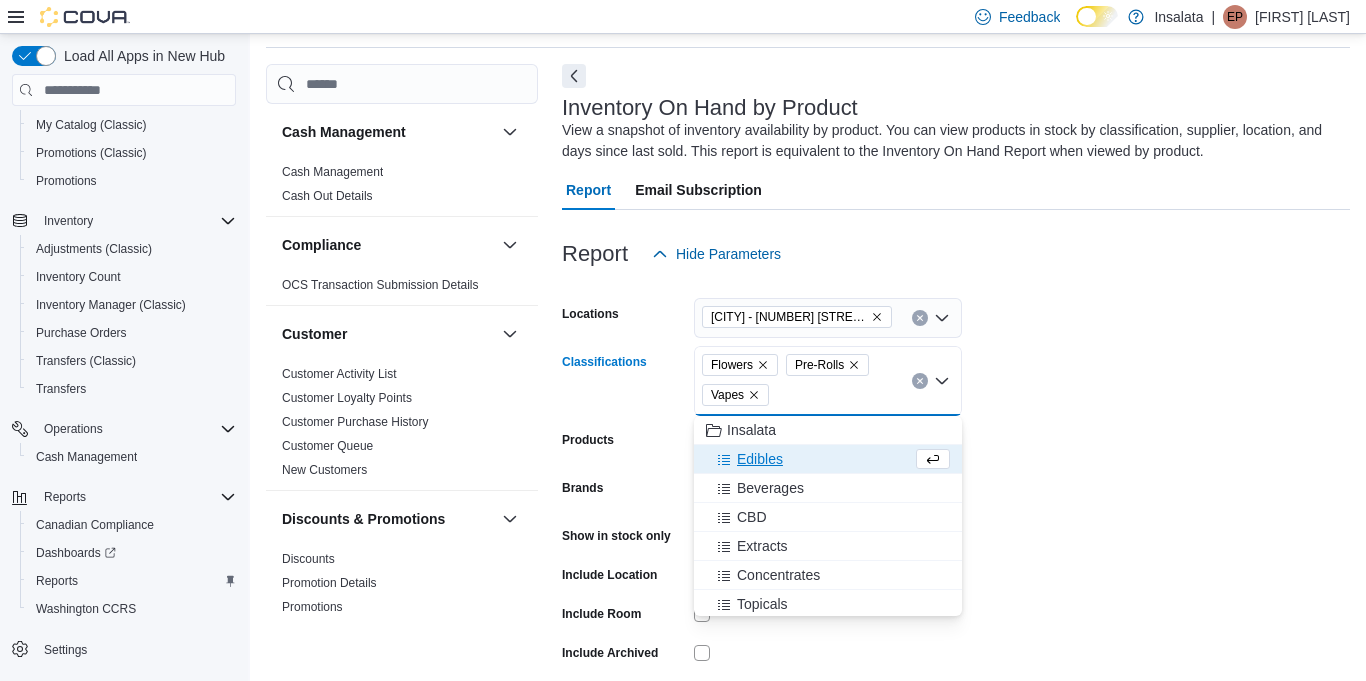 click on "Locations [CITY] - [NUMBER] [STREET] Classifications Flowers Pre-Rolls Vapes Combo box. Selected. Flowers, Pre-Rolls, Vapes. Press Backspace to delete Vapes. Combo box input. All Classifications. Type some text or, to display a list of choices, press Down Arrow. To exit the list of choices, press Escape. Products All Products Brands All Brands Show in stock only Include Location Include Room Include Archived Export  Run Report" at bounding box center [956, 499] 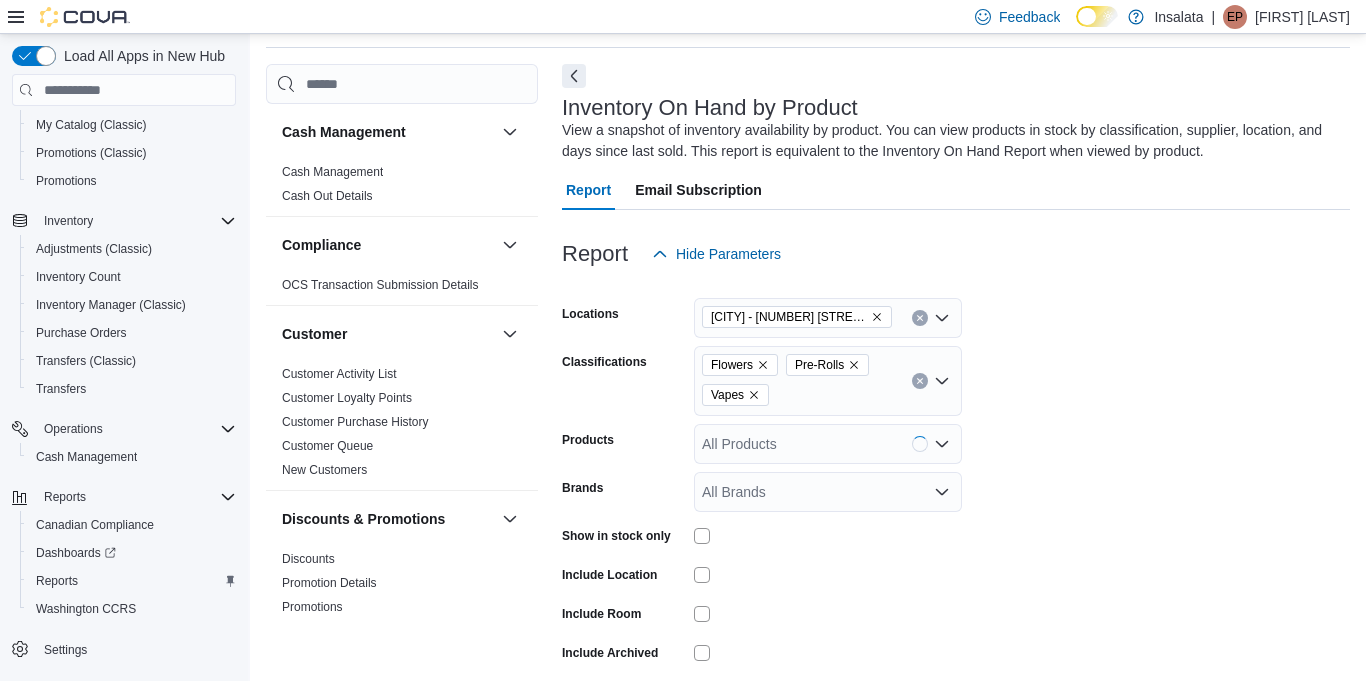 scroll, scrollTop: 150, scrollLeft: 0, axis: vertical 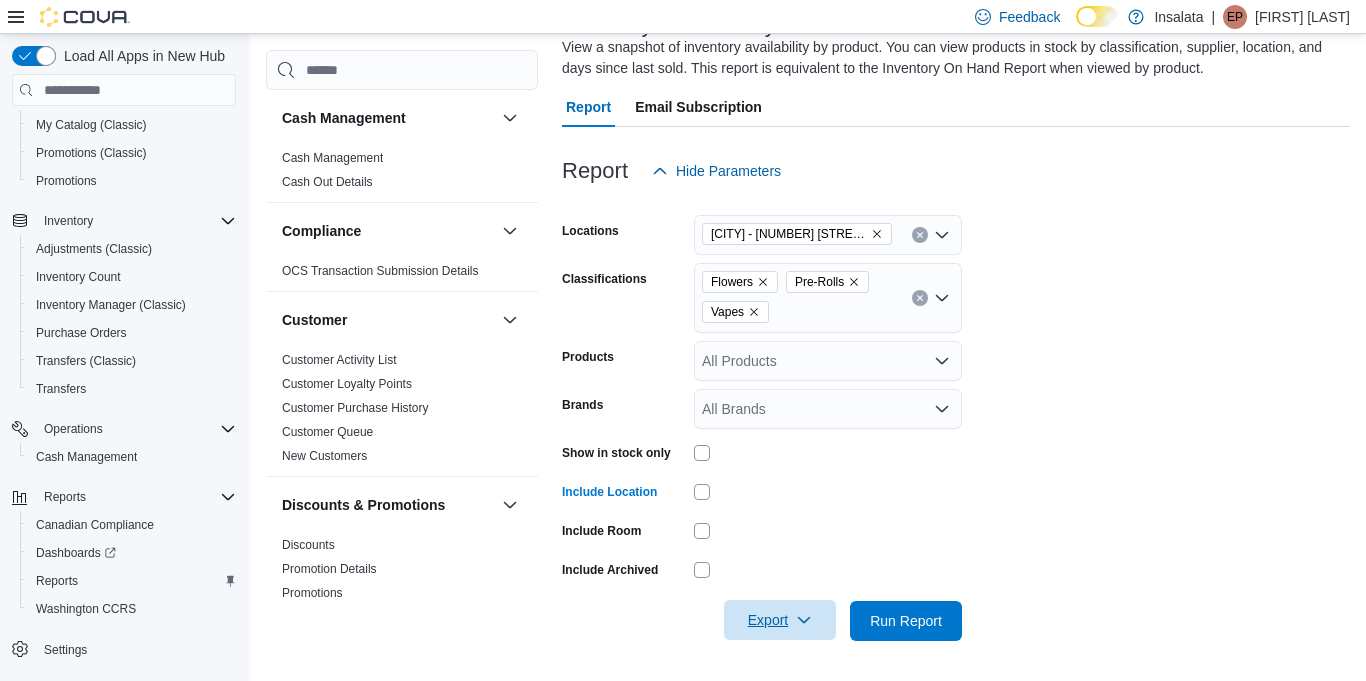 click on "Export" at bounding box center [780, 620] 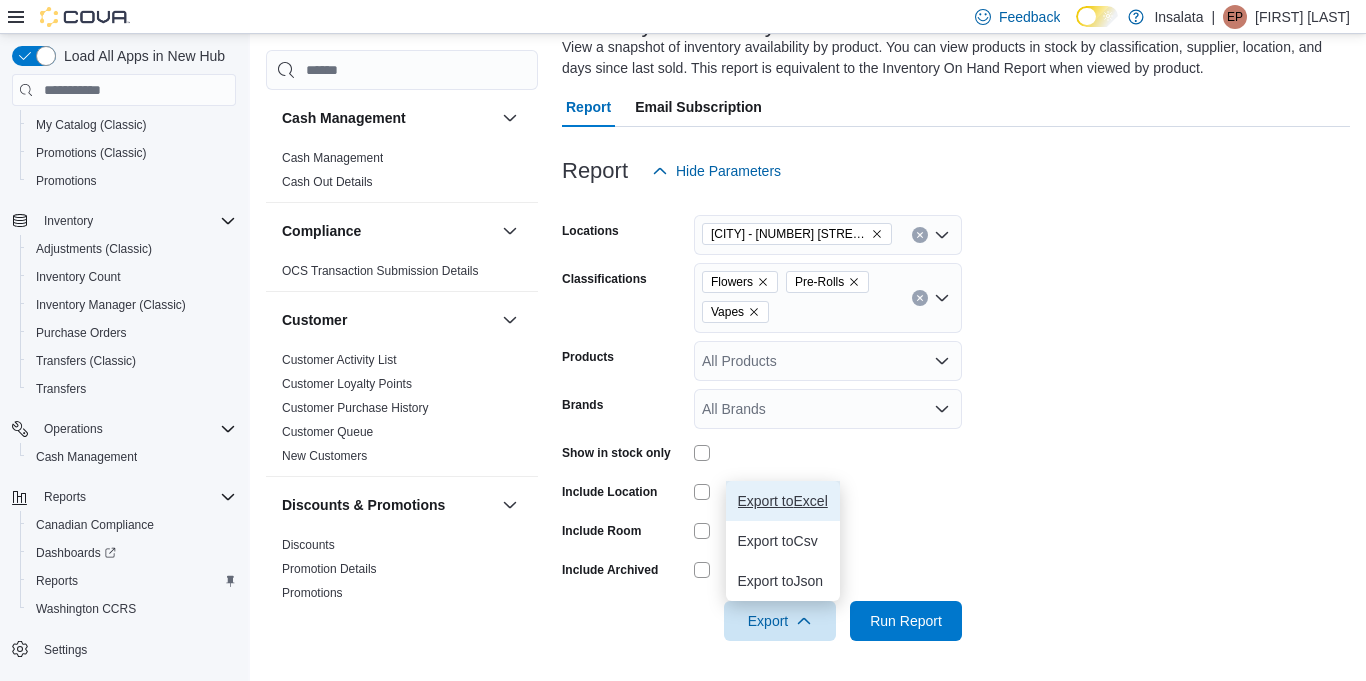 click on "Export to  Excel" at bounding box center (783, 501) 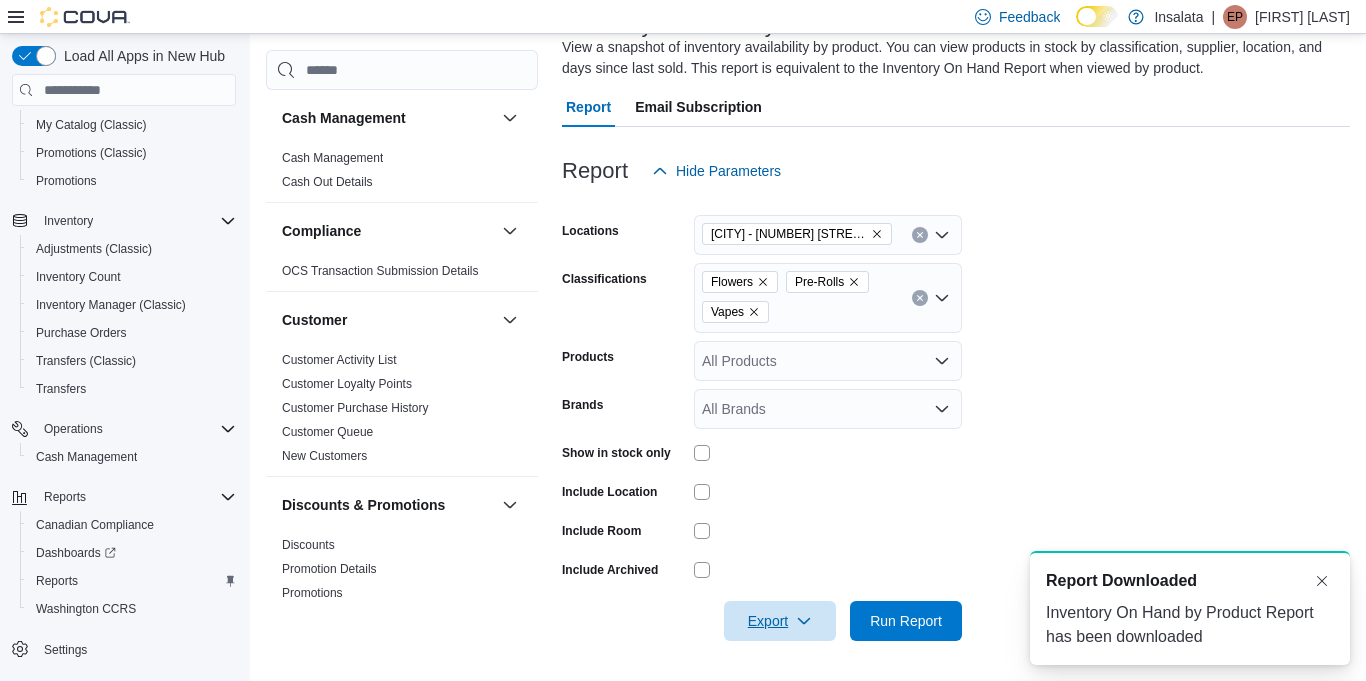 scroll, scrollTop: 0, scrollLeft: 0, axis: both 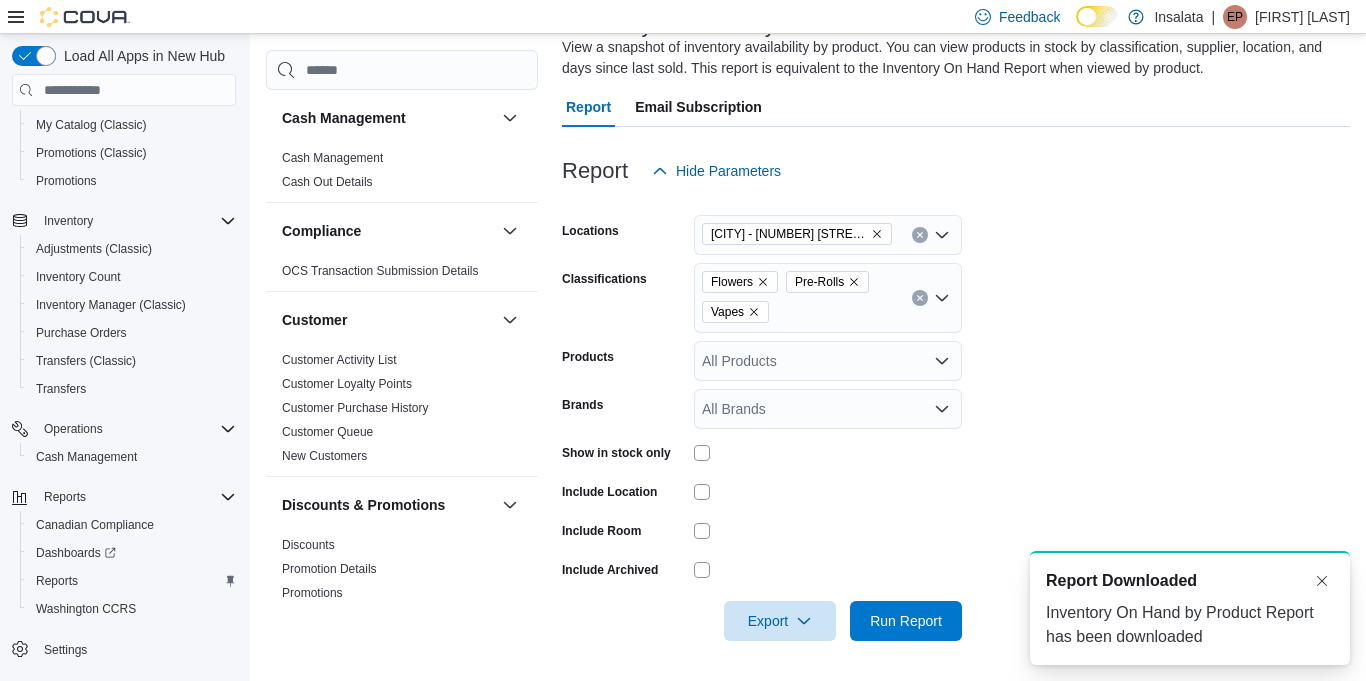click on "Report Downloaded" at bounding box center (1121, 581) 